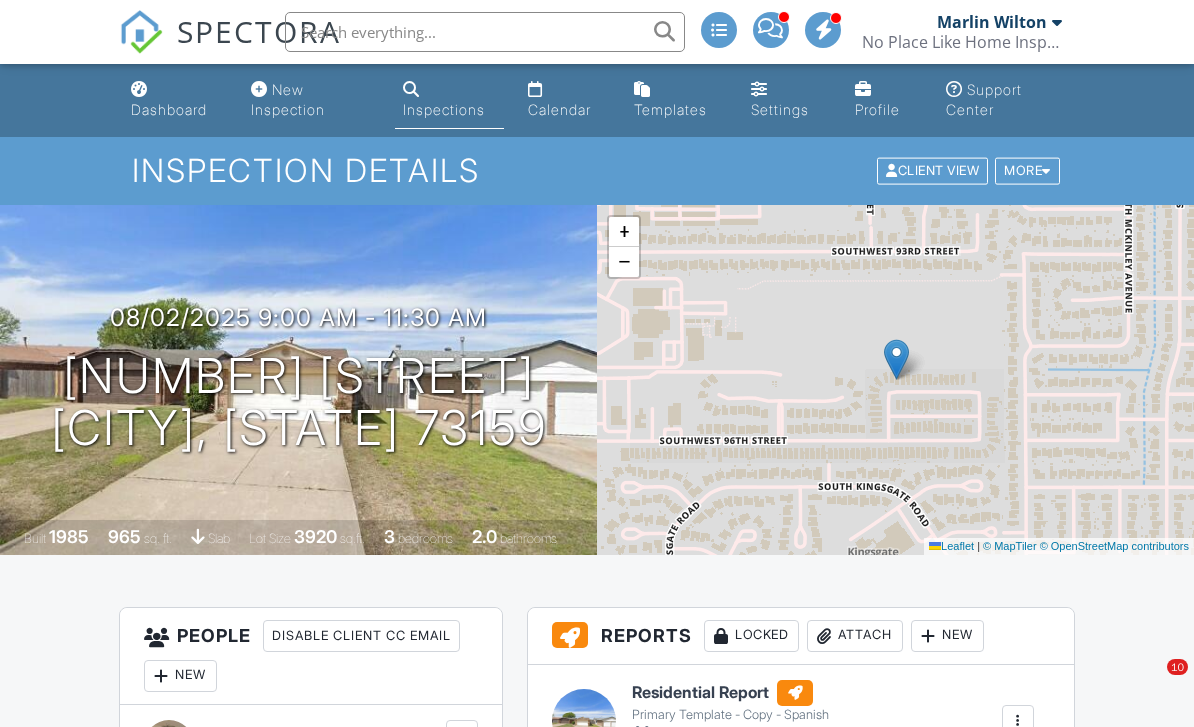 scroll, scrollTop: 970, scrollLeft: 0, axis: vertical 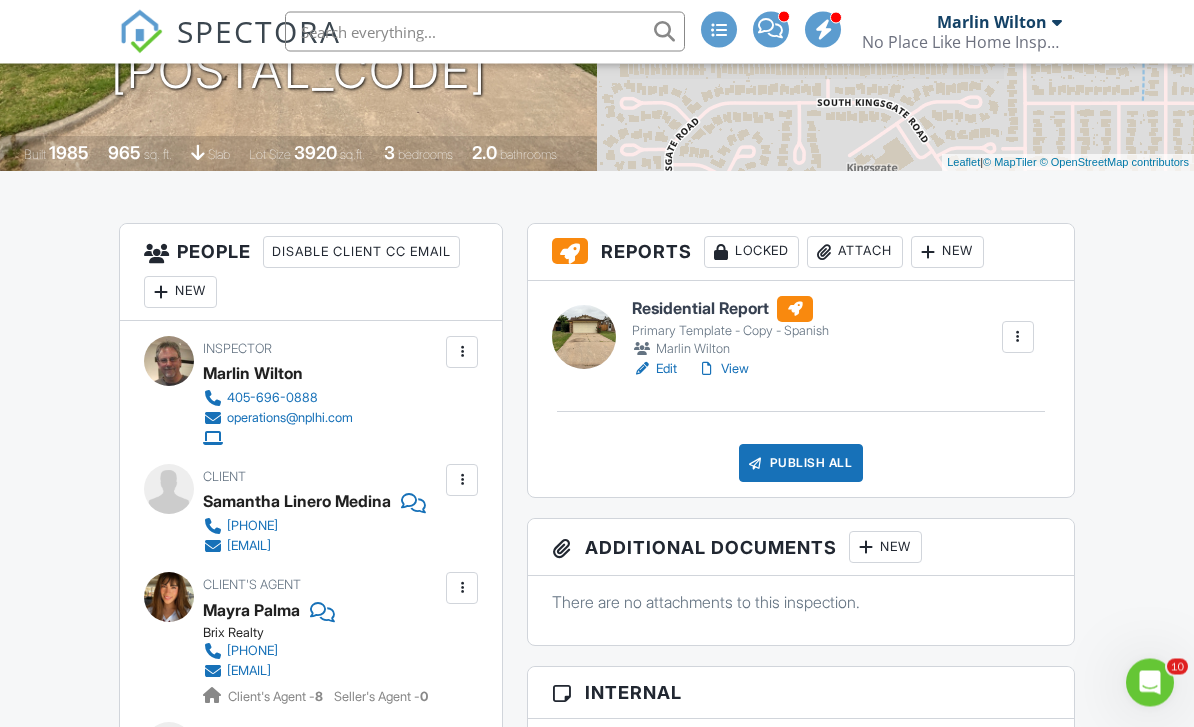 click on "Residential Report" at bounding box center (730, 310) 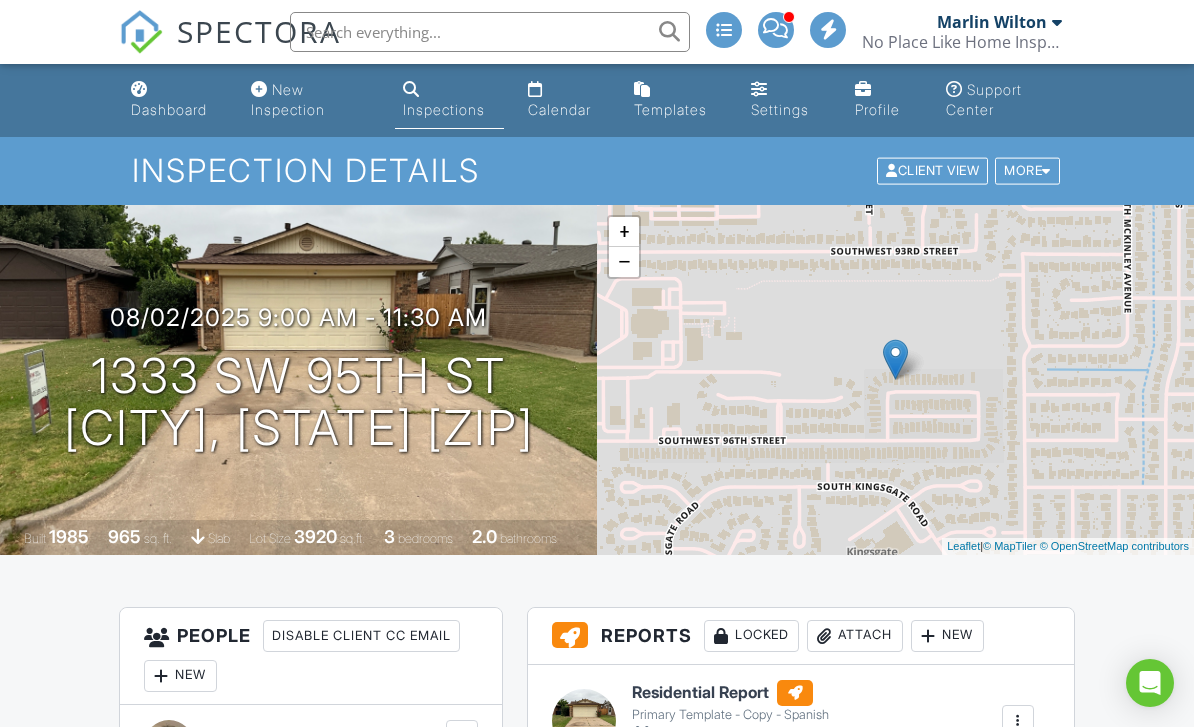 scroll, scrollTop: 0, scrollLeft: 0, axis: both 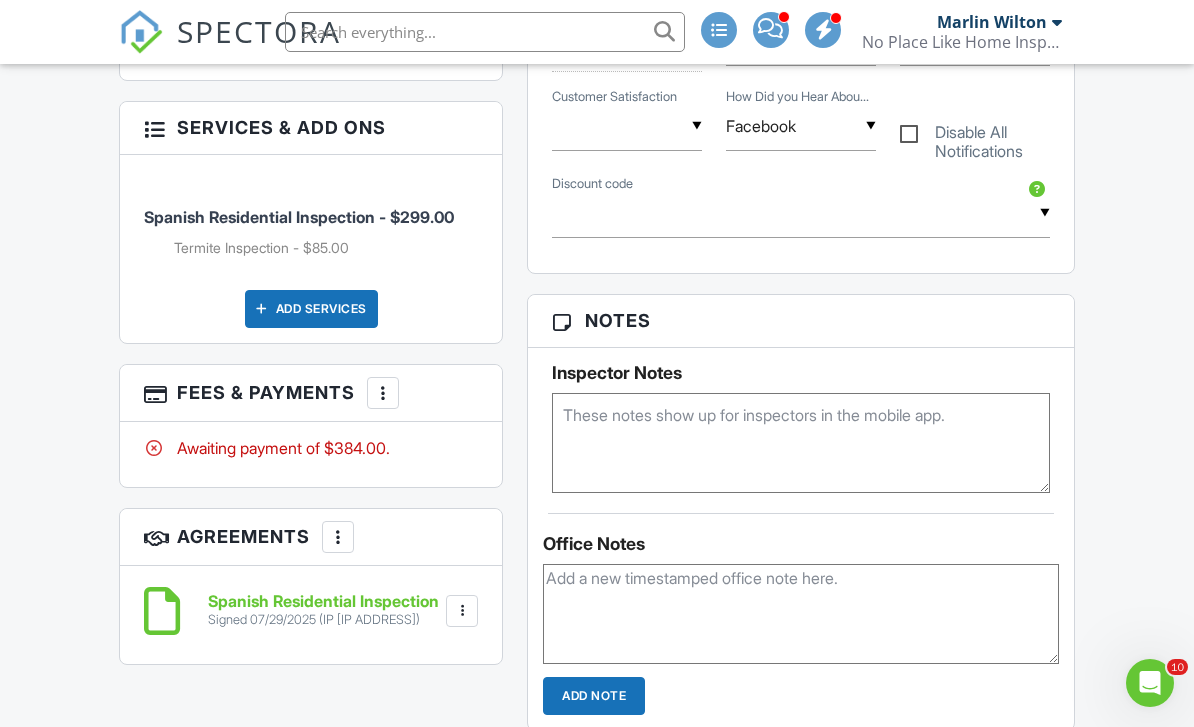 click at bounding box center (383, 393) 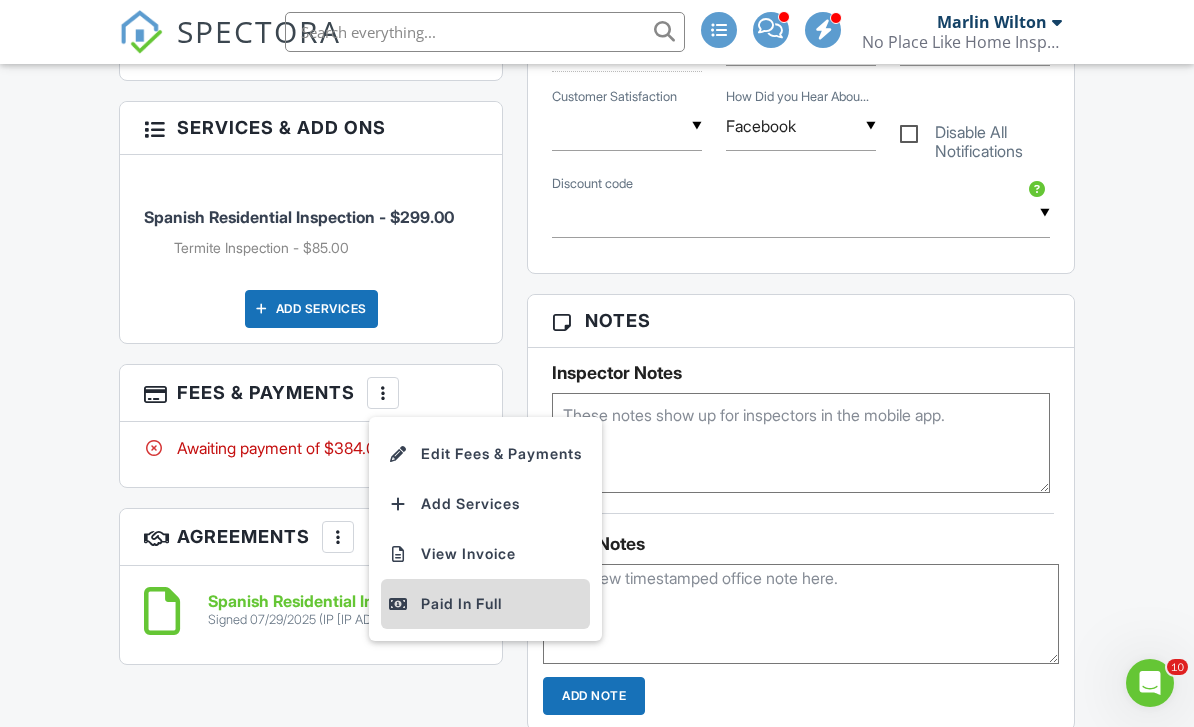 click on "Paid In Full" at bounding box center (485, 604) 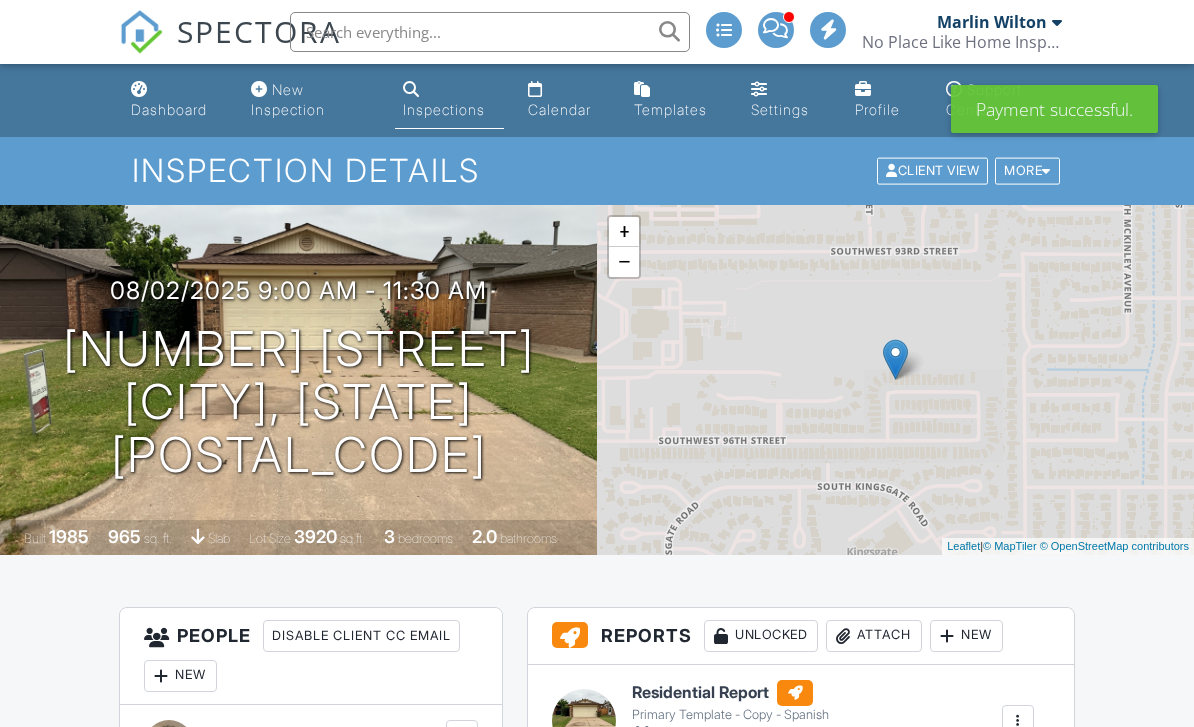 scroll, scrollTop: 579, scrollLeft: 0, axis: vertical 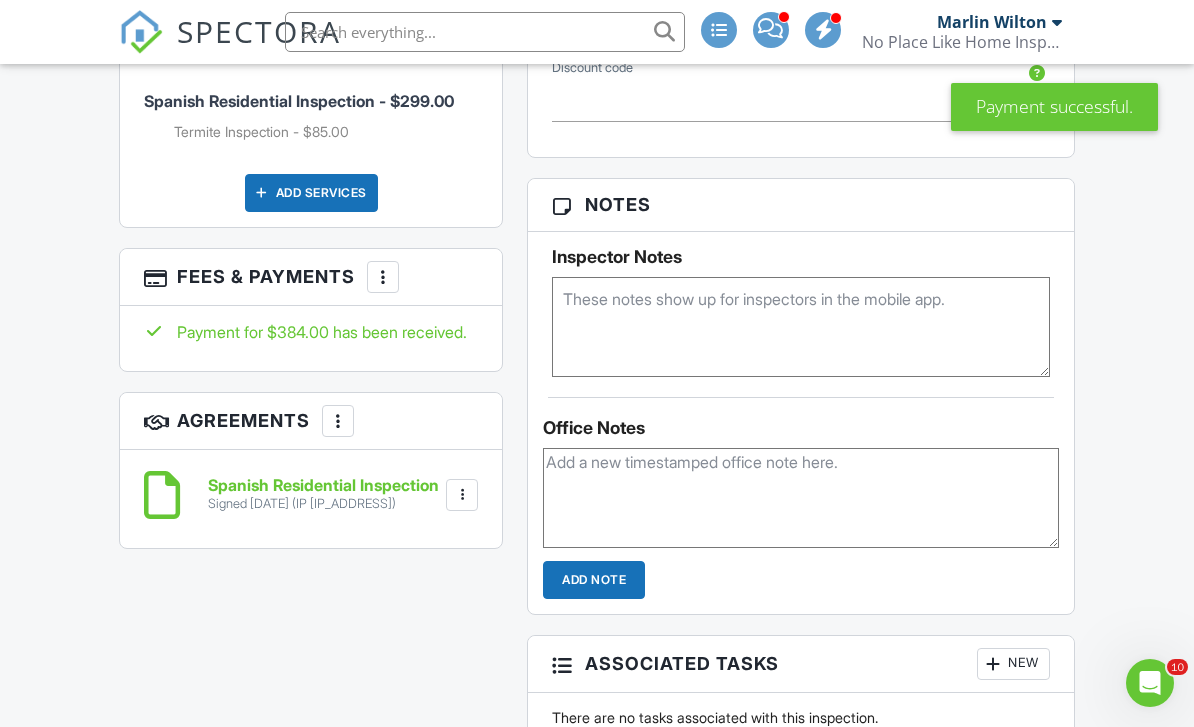 click at bounding box center [383, 277] 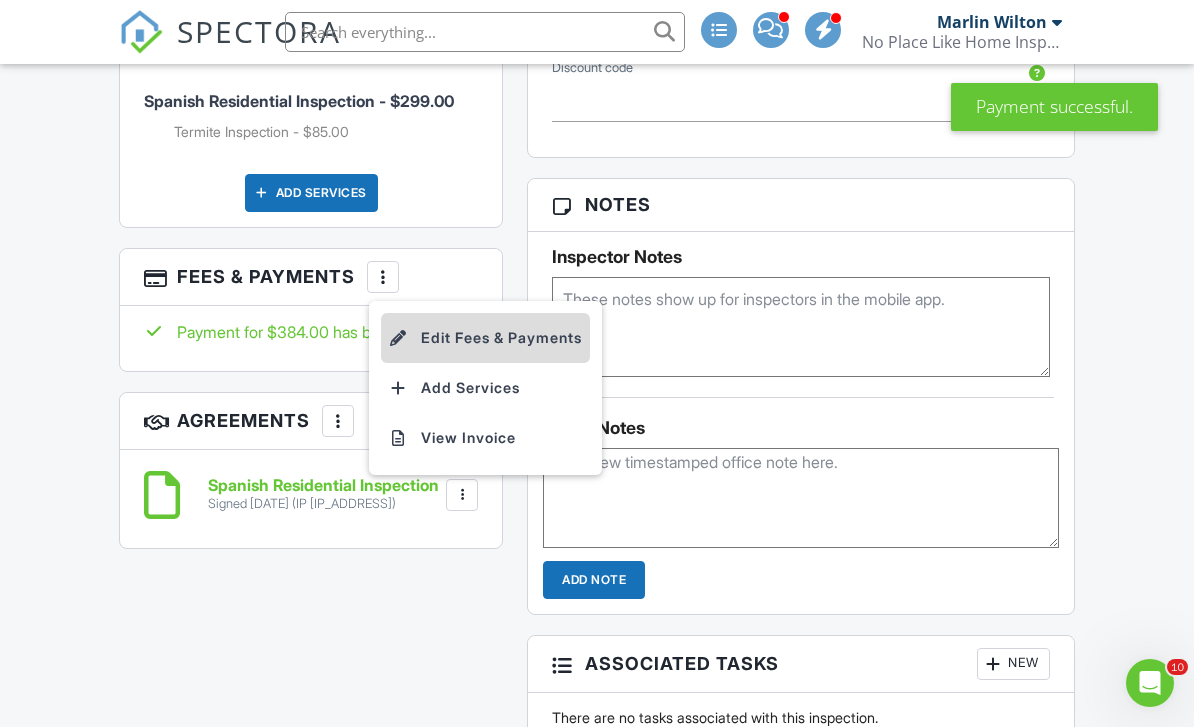 click on "Edit Fees & Payments" at bounding box center (485, 338) 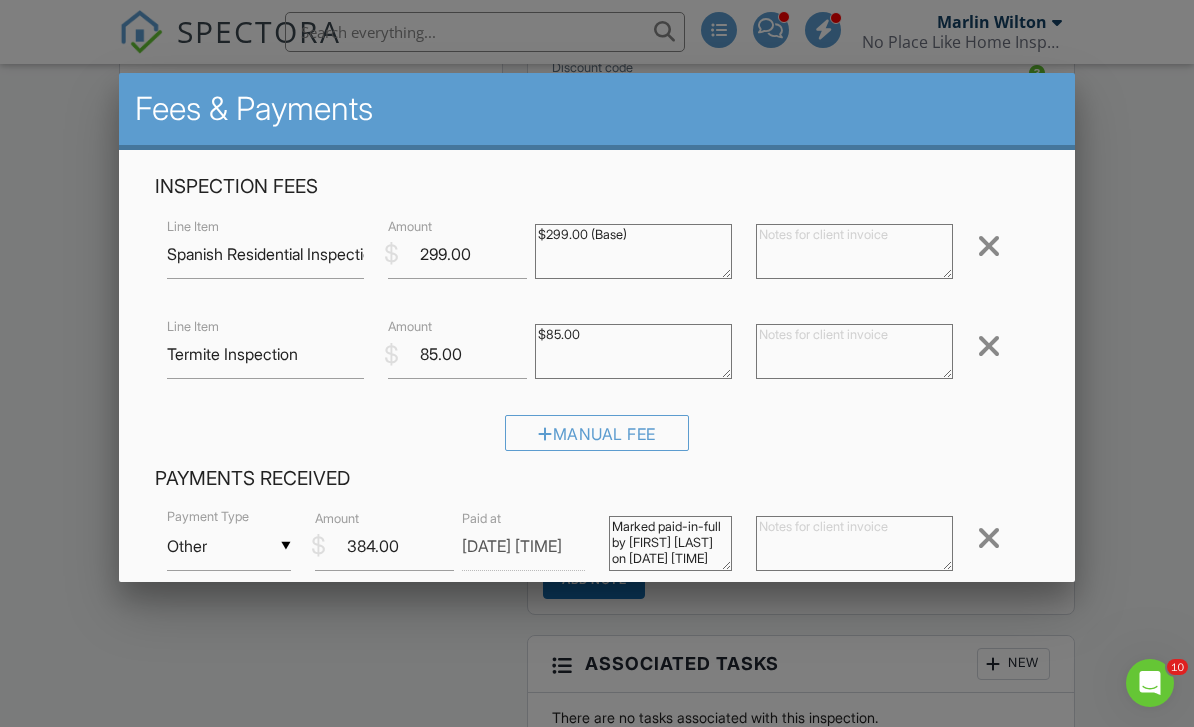 click at bounding box center (854, 543) 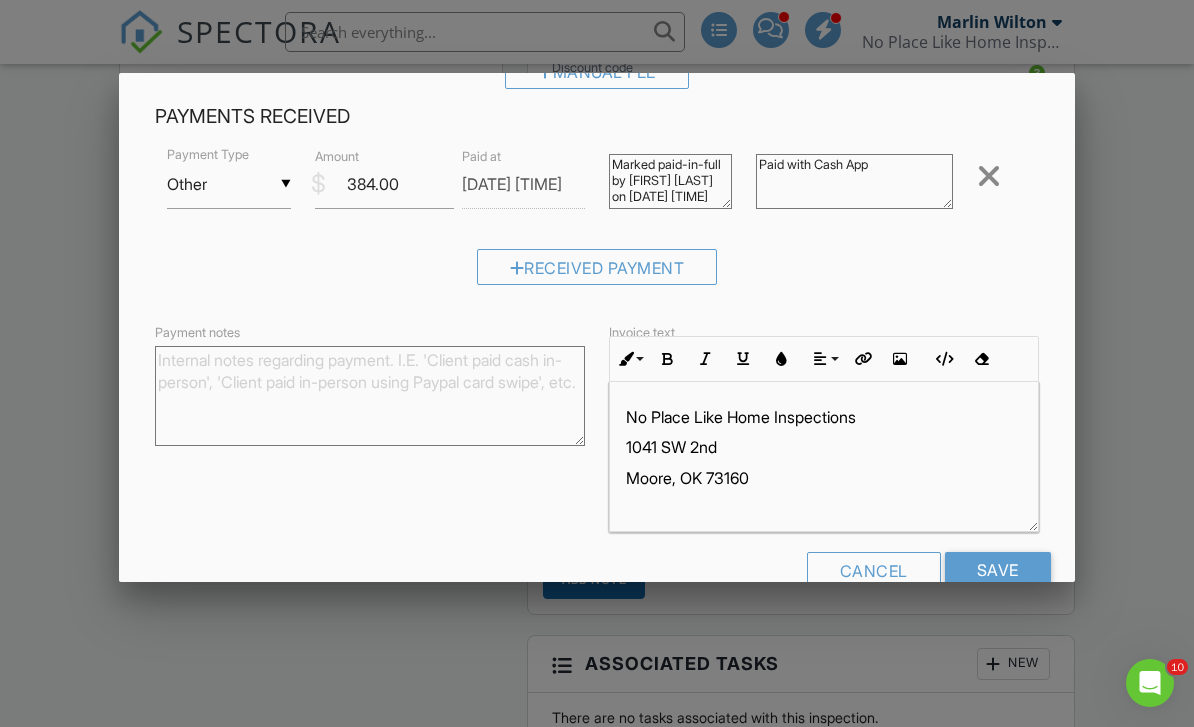scroll, scrollTop: 360, scrollLeft: 0, axis: vertical 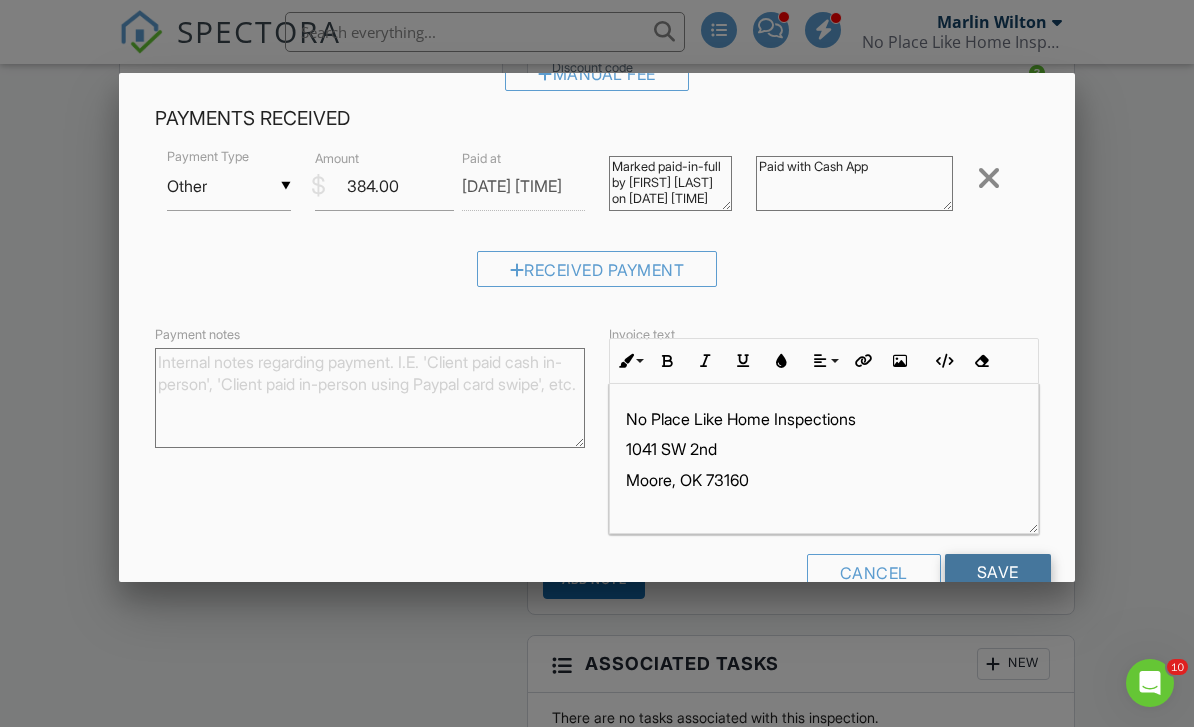 type on "Paid with Cash App" 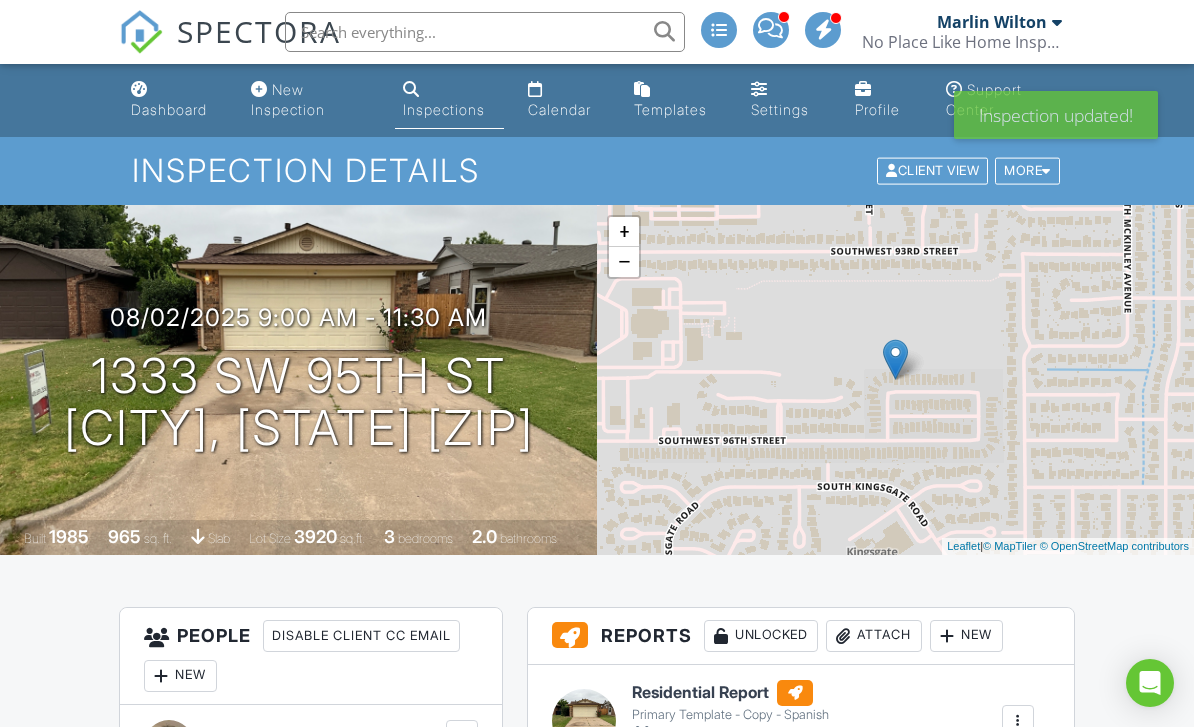 scroll, scrollTop: 0, scrollLeft: 0, axis: both 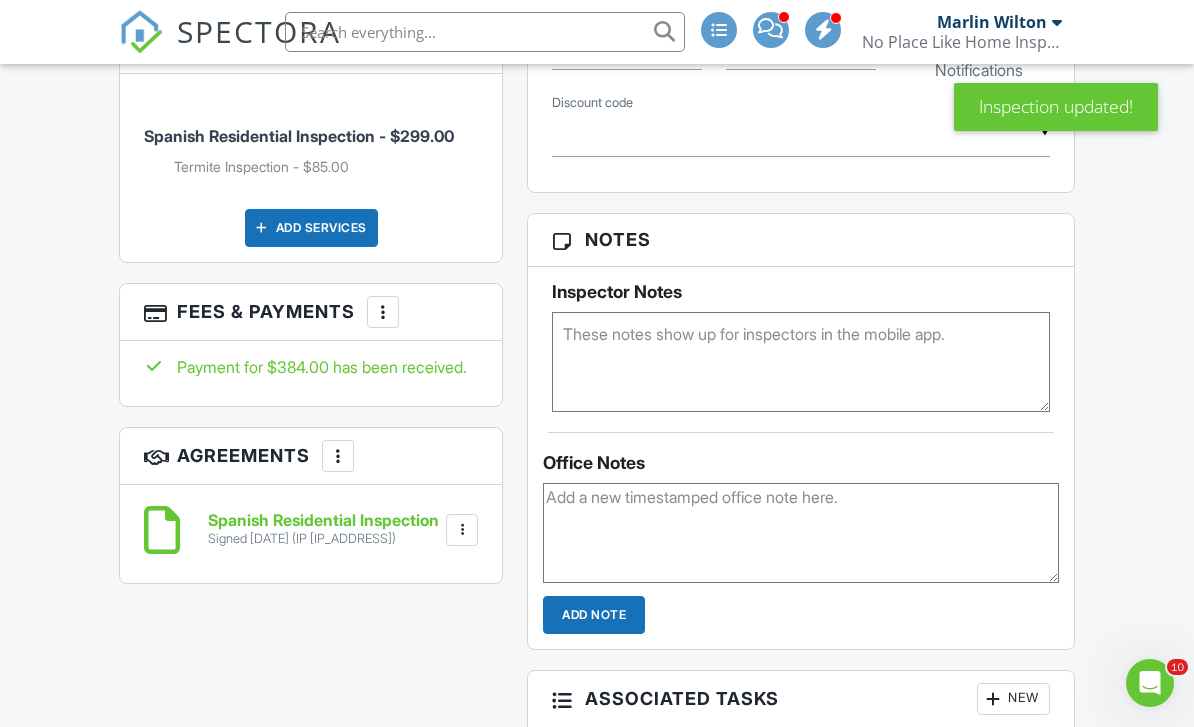 click at bounding box center [383, 312] 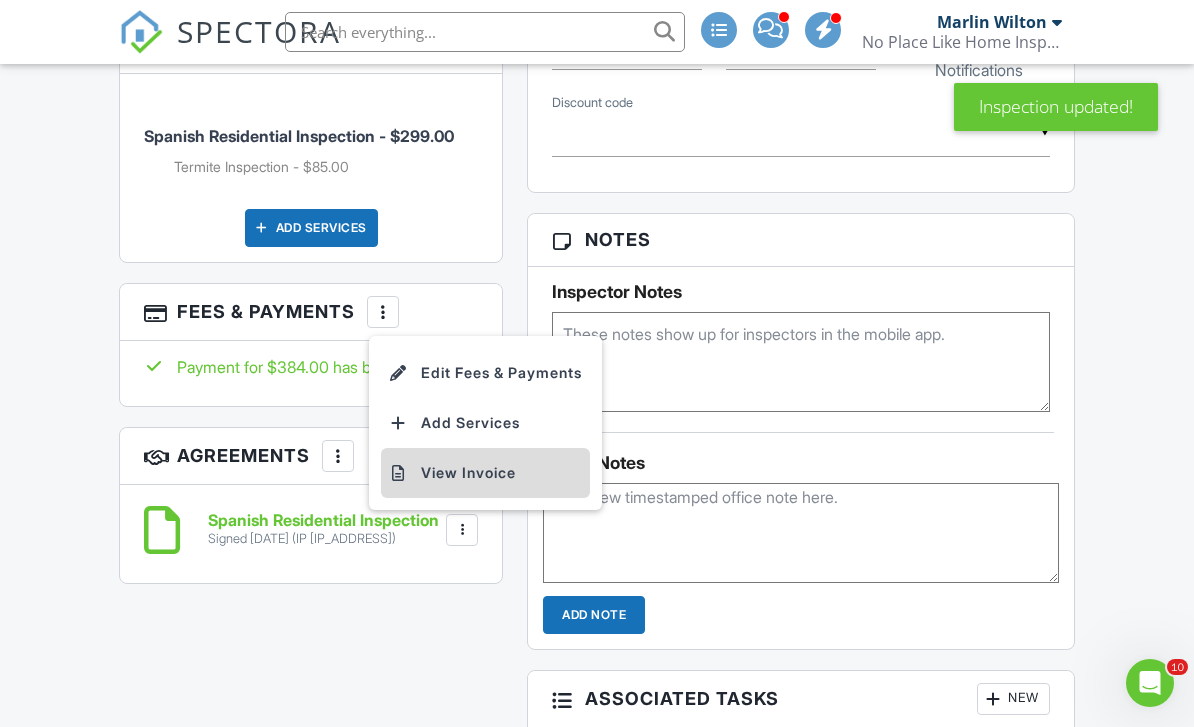 click on "View Invoice" at bounding box center (485, 473) 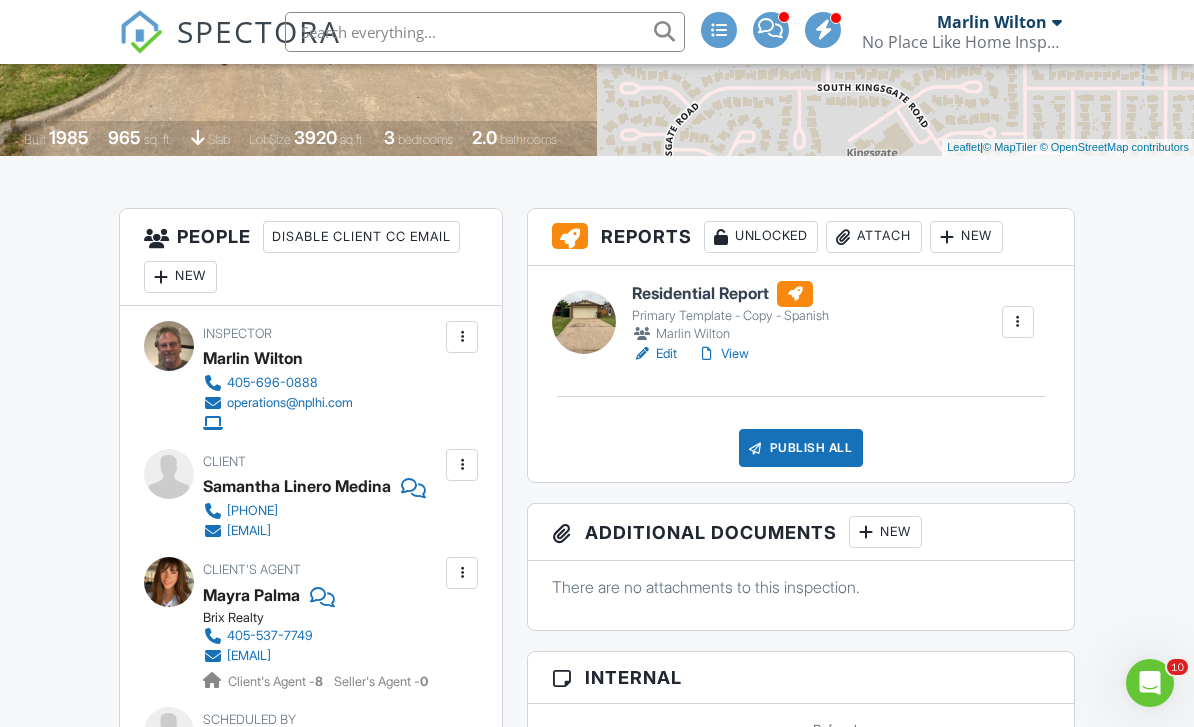 scroll, scrollTop: 398, scrollLeft: 0, axis: vertical 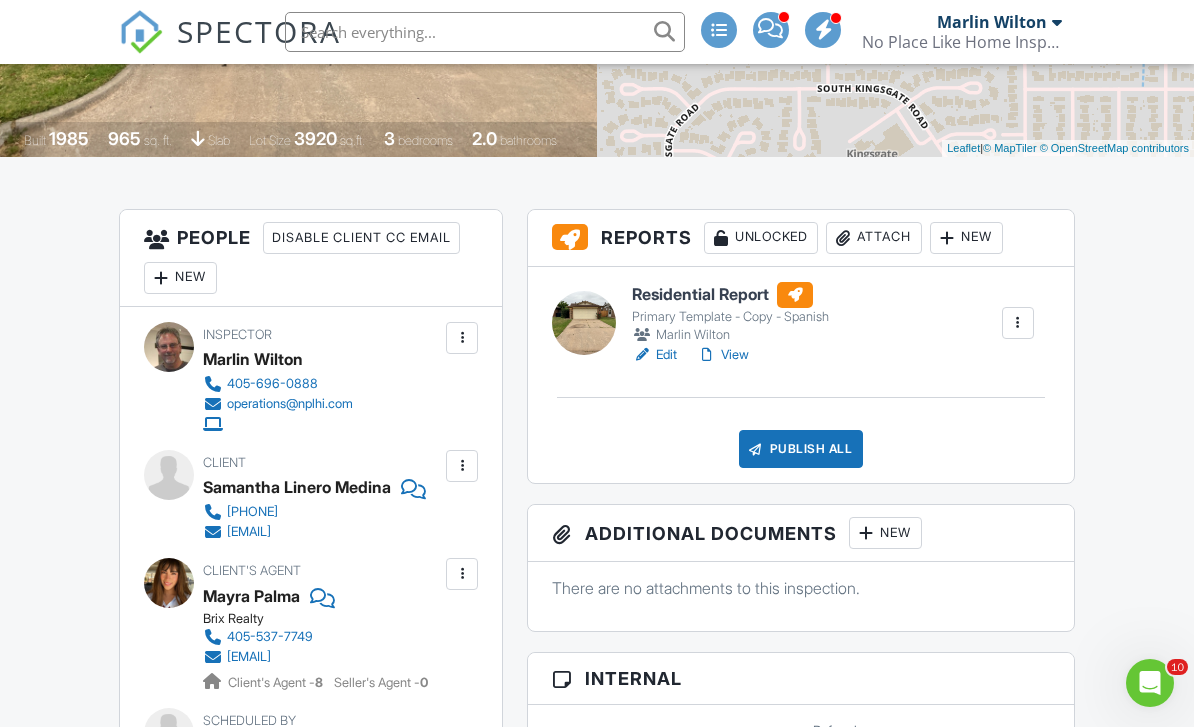 click on "Publish All" at bounding box center (801, 449) 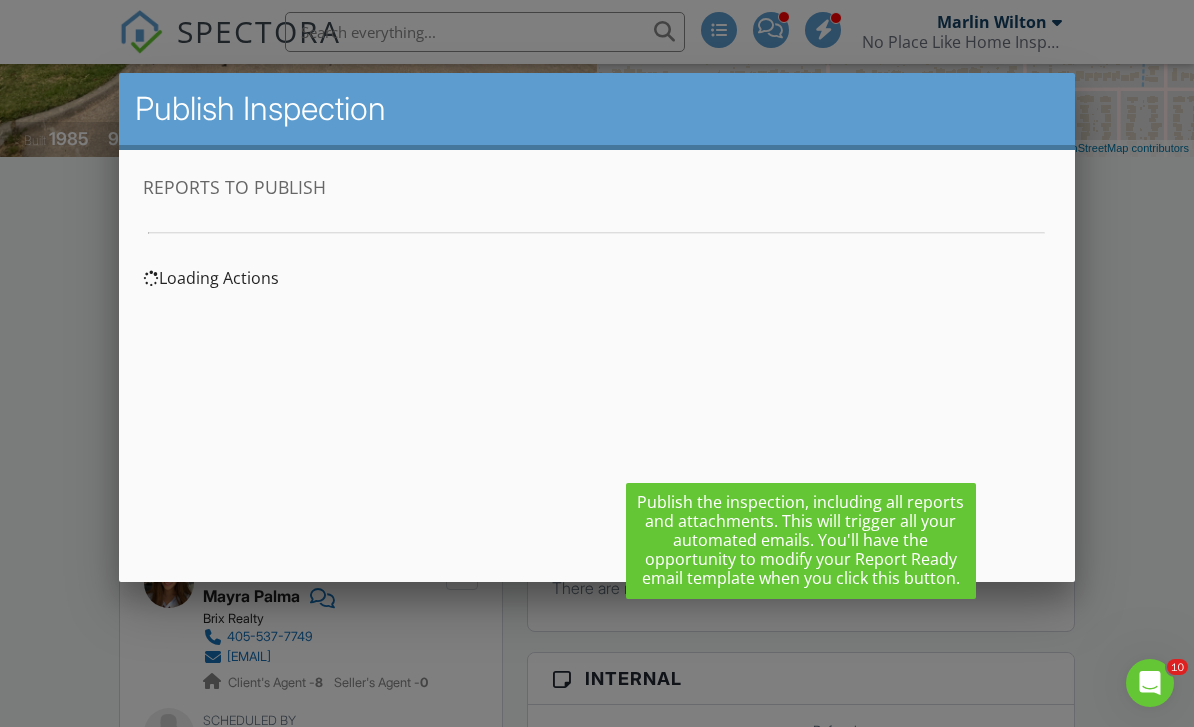 scroll, scrollTop: 0, scrollLeft: 0, axis: both 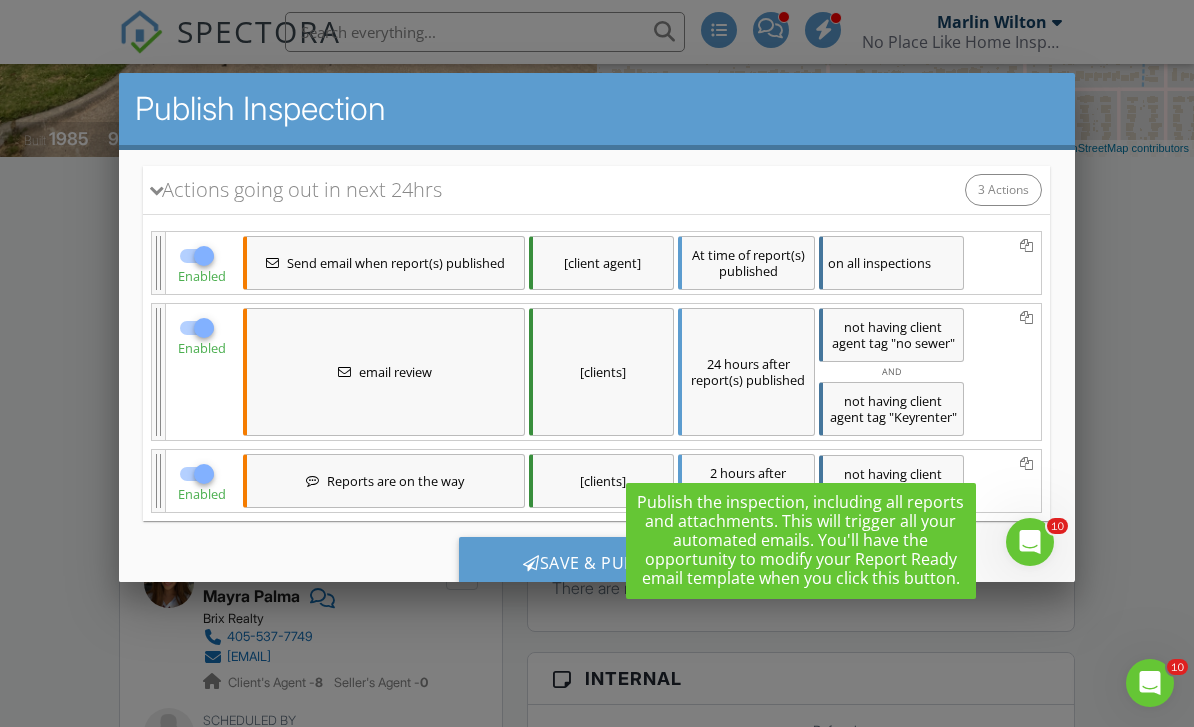 click on "[client agent]" at bounding box center [601, 262] 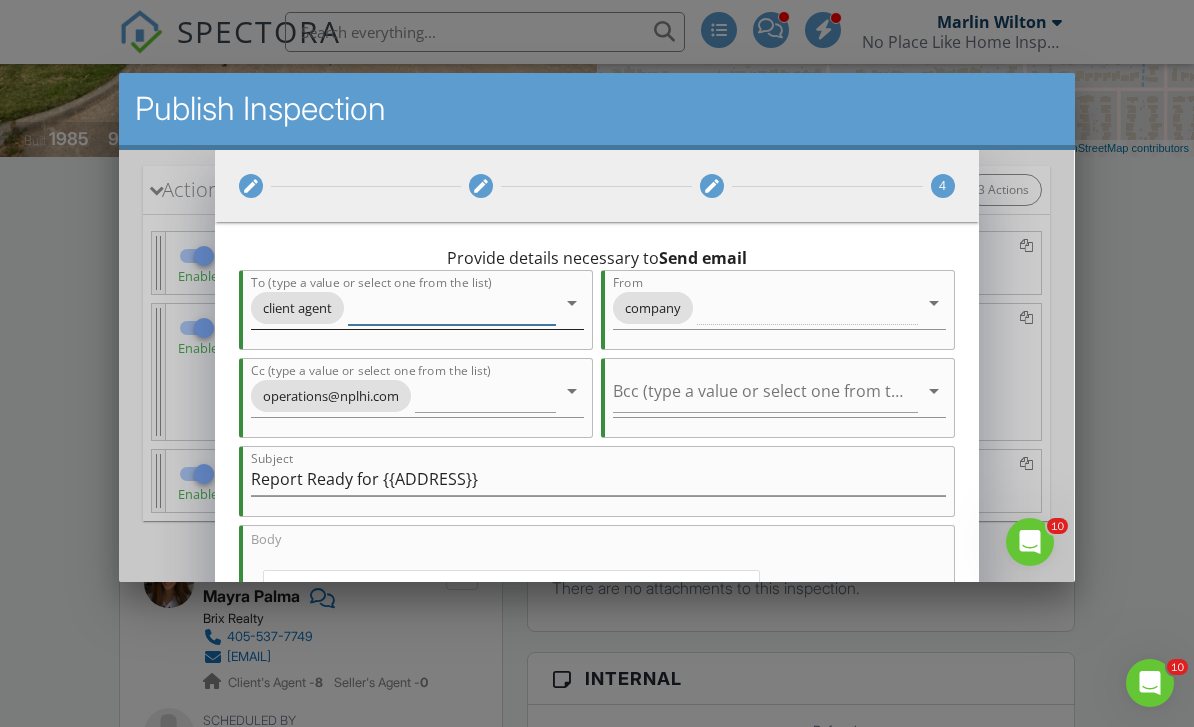 click on "To (type a value or select one from the list) client agent arrow_drop_down" at bounding box center [417, 307] 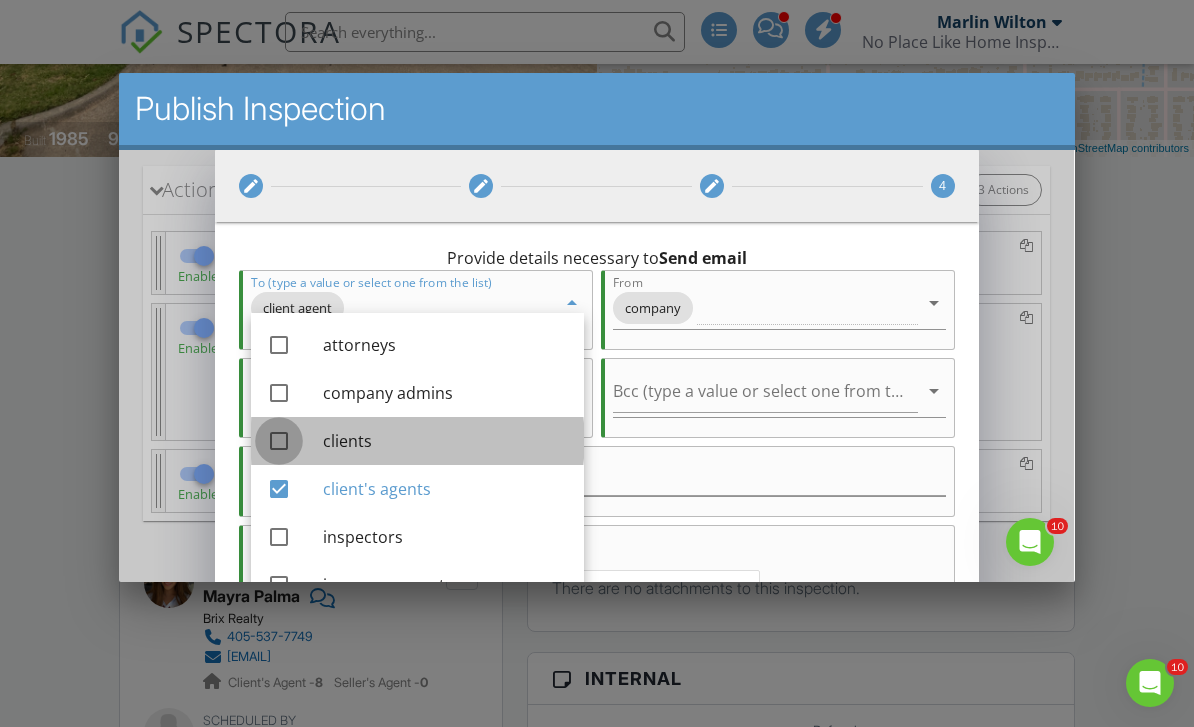 click at bounding box center (279, 440) 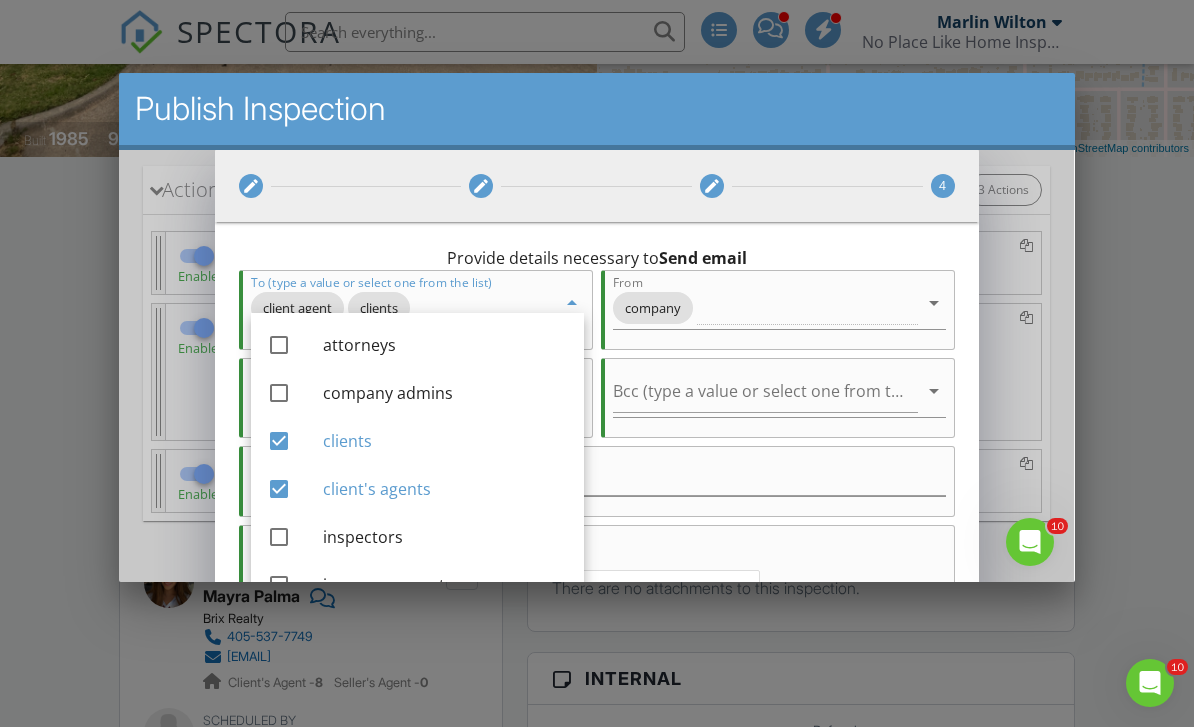 click on "Provide details necessary to
Send email   To (type a value or select one from the list) client agent clients arrow_drop_down               From company arrow_drop_down           Cc (type a value or select one from the list) operations@nplhi.com arrow_drop_down             Bcc (type a value or select one from the list) arrow_drop_down                 Subject Report Ready for {{ADDRESS}}                 Body   Paragraph Format Normal Heading 1 Heading 2 Heading 3 Heading 4 Code Paragraph Style Gray Bordered Spaced Uppercase Inline Style XLarge Large Normal Small Light Small/Light Bold Italic Underline Colors Align Align Left Align Center Align Right Align Justify Insert Link Insert Image Insert Video Insert Table Code View Clear Formatting Ordered List Unordered List {{AGENT_FIRST_NAME}}, Thanks for having us out on an inspection!  Below is a link to the report:  {{INSPECTION_LINK}} Please let us know if you have any questions. Thanks.   -- {{INSPECTOR_NAME}} 405-696-0888" at bounding box center [597, 699] 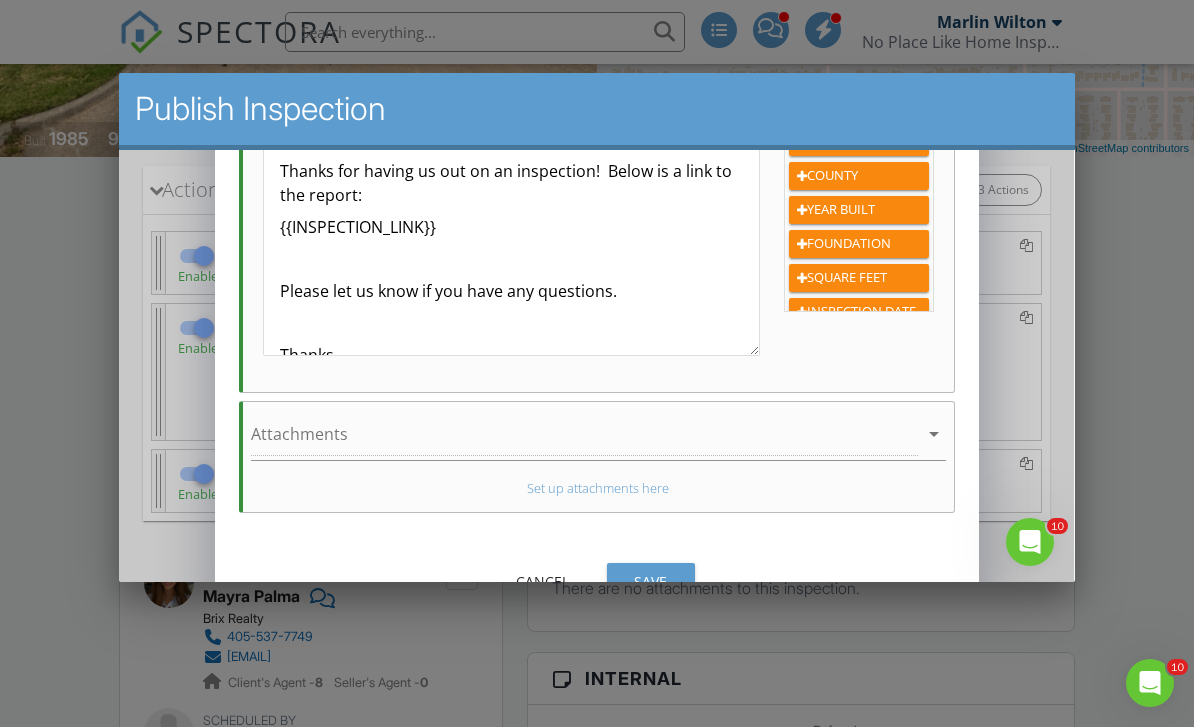 scroll, scrollTop: 621, scrollLeft: 0, axis: vertical 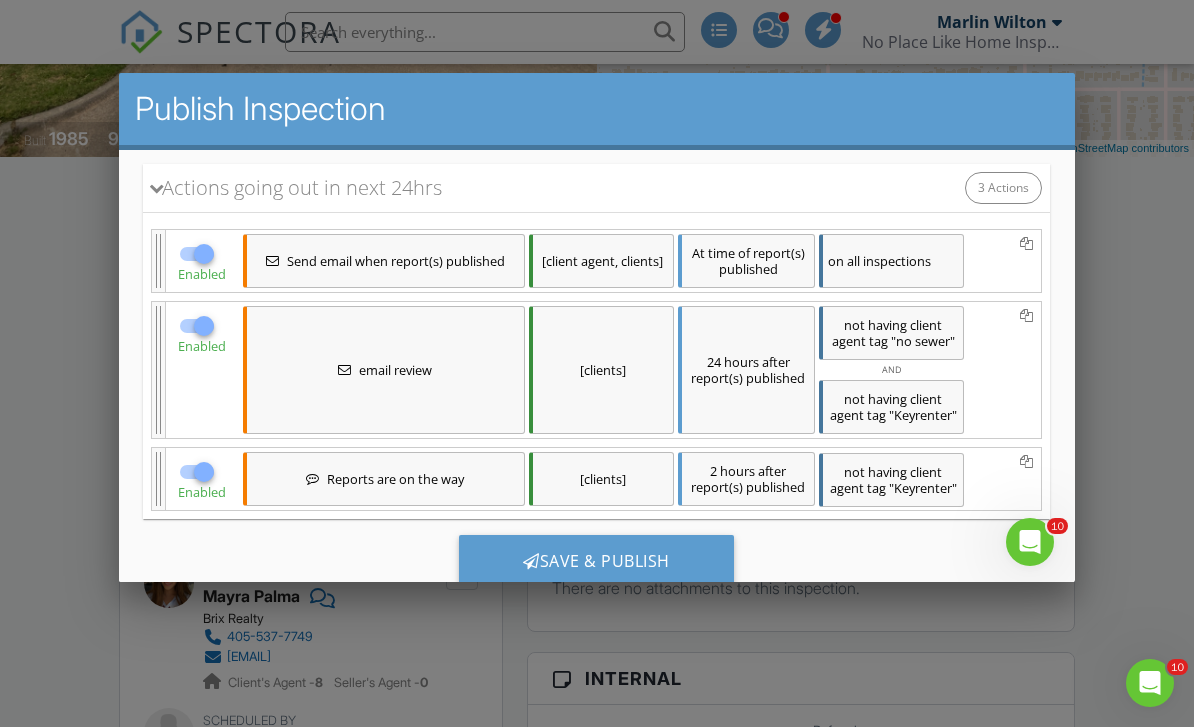 checkbox on "false" 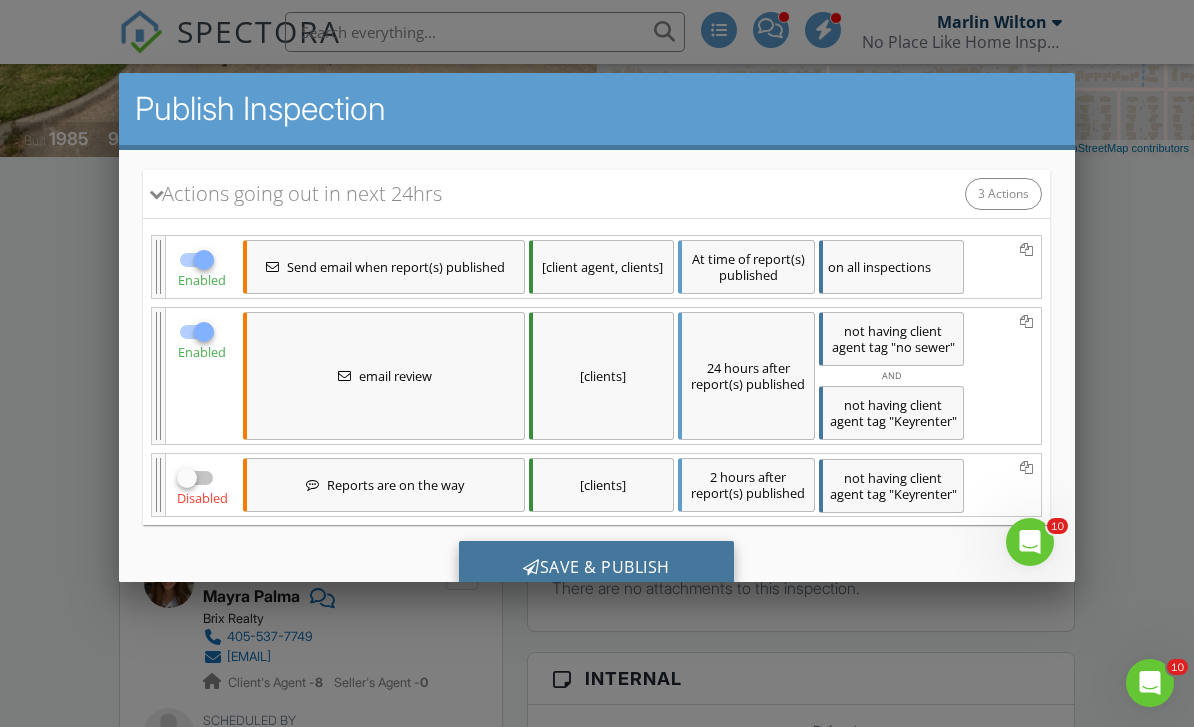click on "Save & Publish" at bounding box center (596, 567) 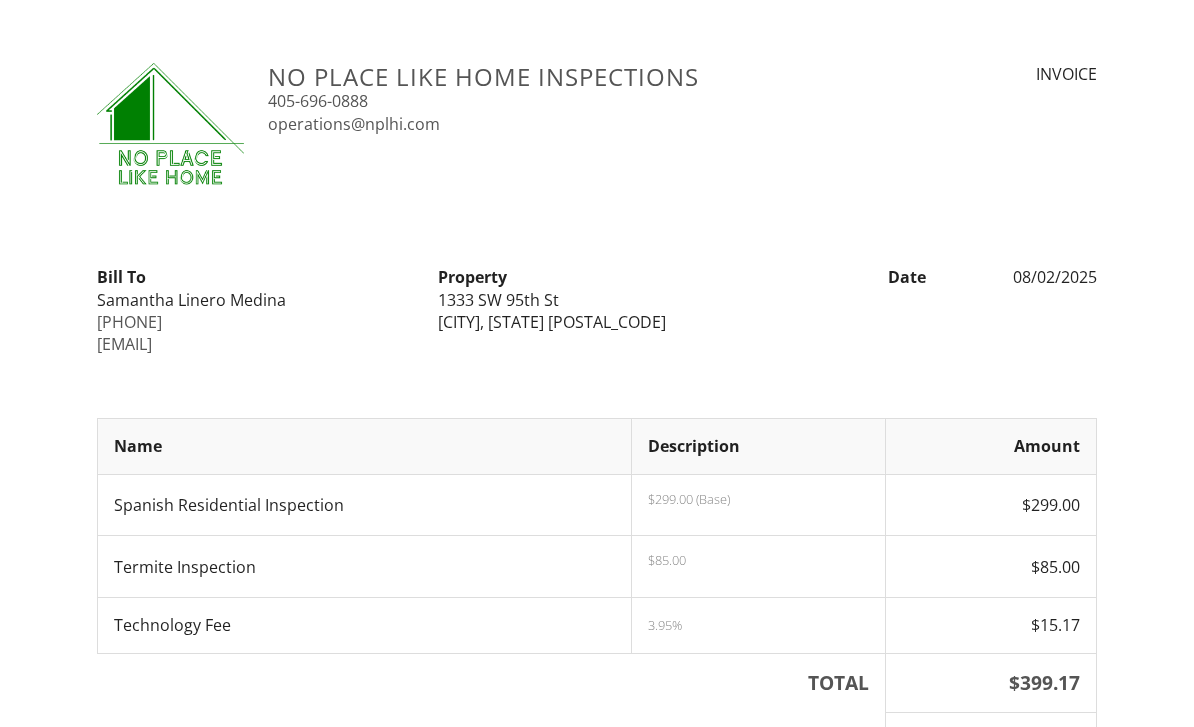 scroll, scrollTop: 0, scrollLeft: 0, axis: both 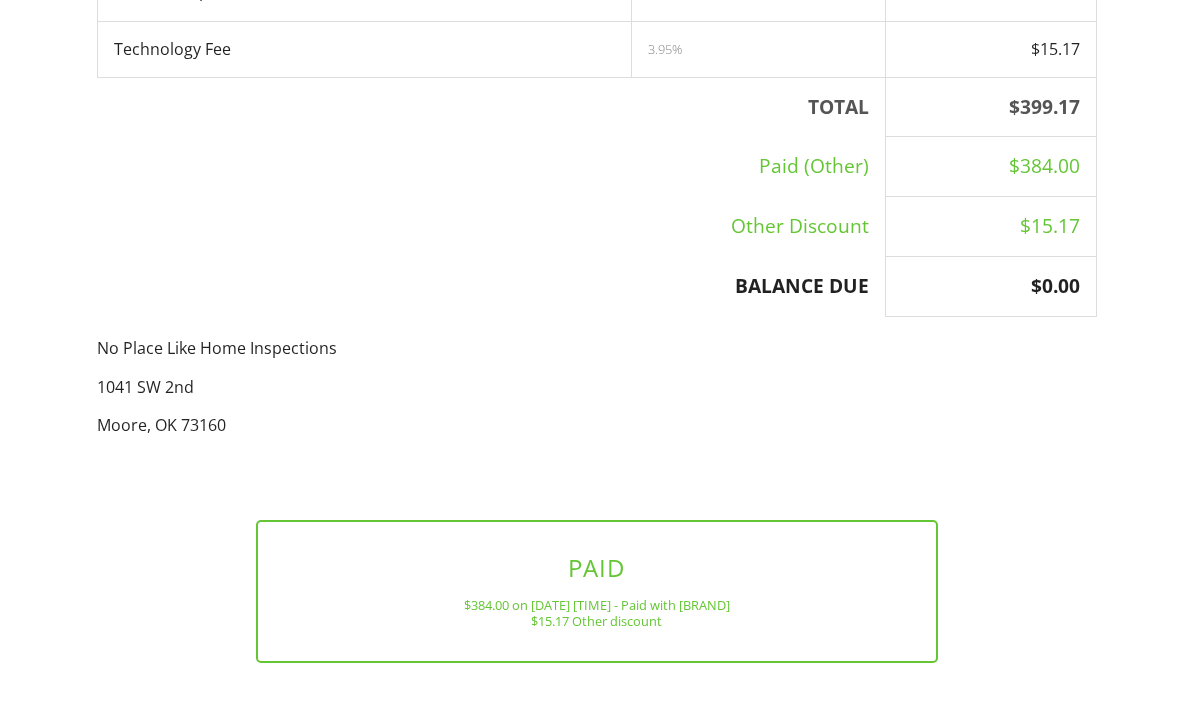 click on "View as PDF" at bounding box center [597, 746] 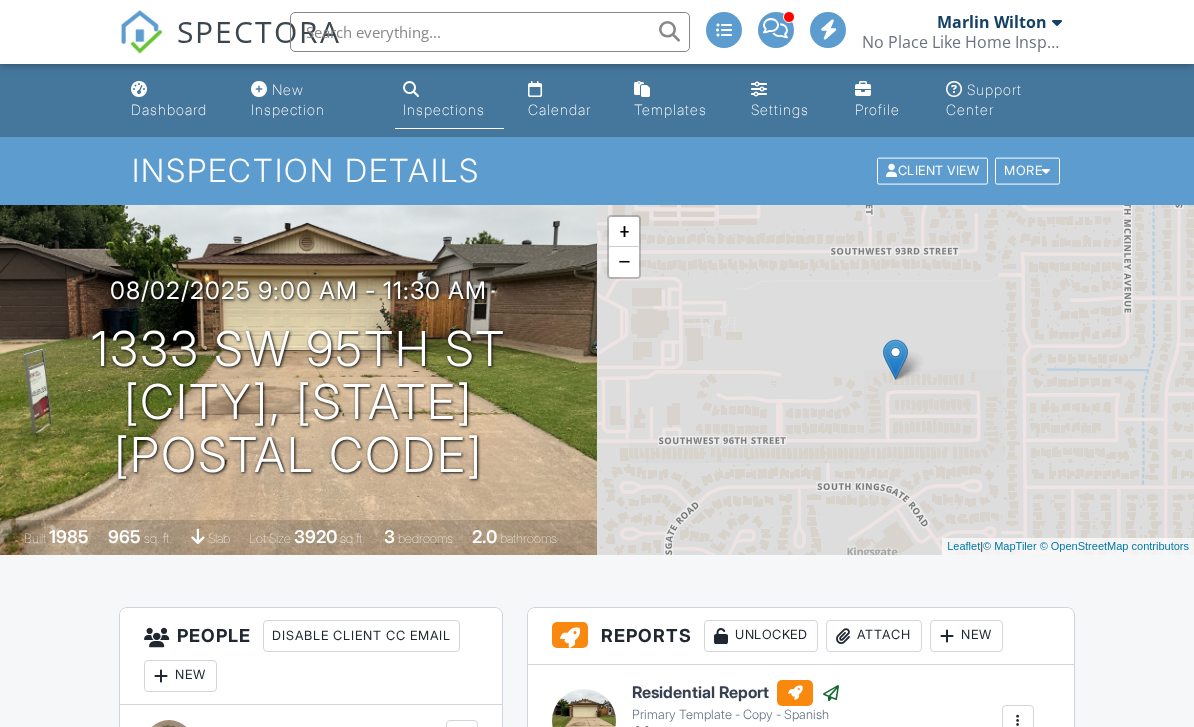 scroll, scrollTop: 0, scrollLeft: 0, axis: both 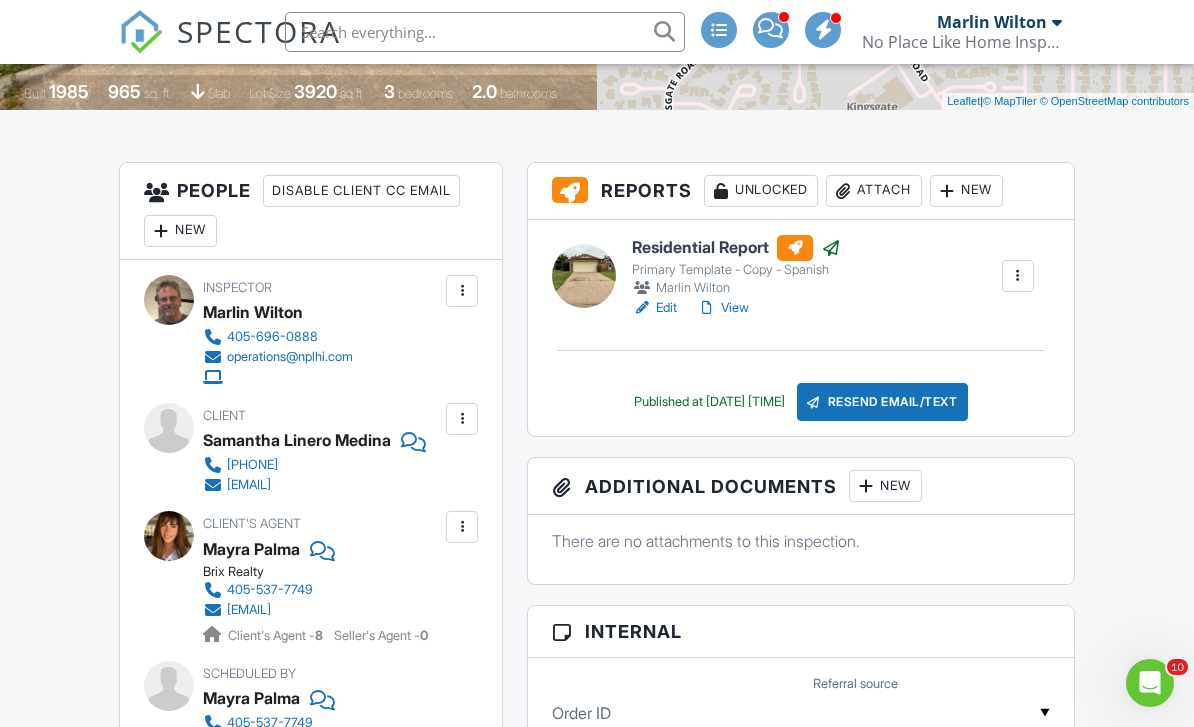click on "View" at bounding box center [723, 308] 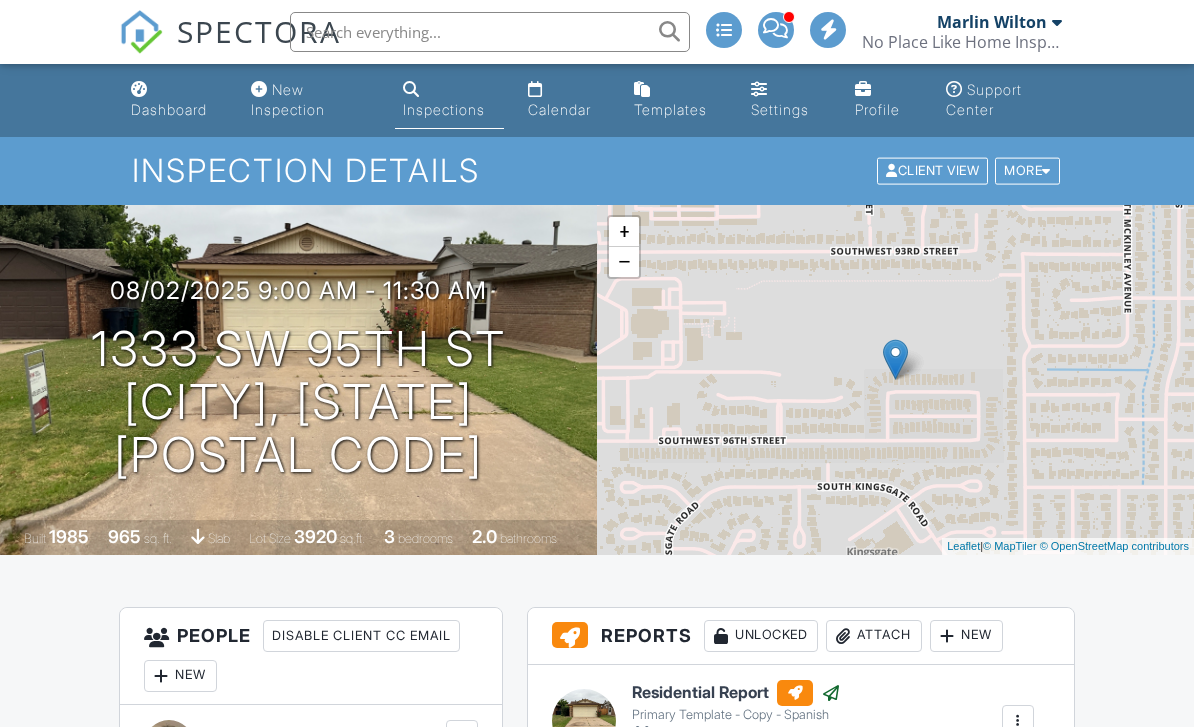 scroll, scrollTop: 0, scrollLeft: 0, axis: both 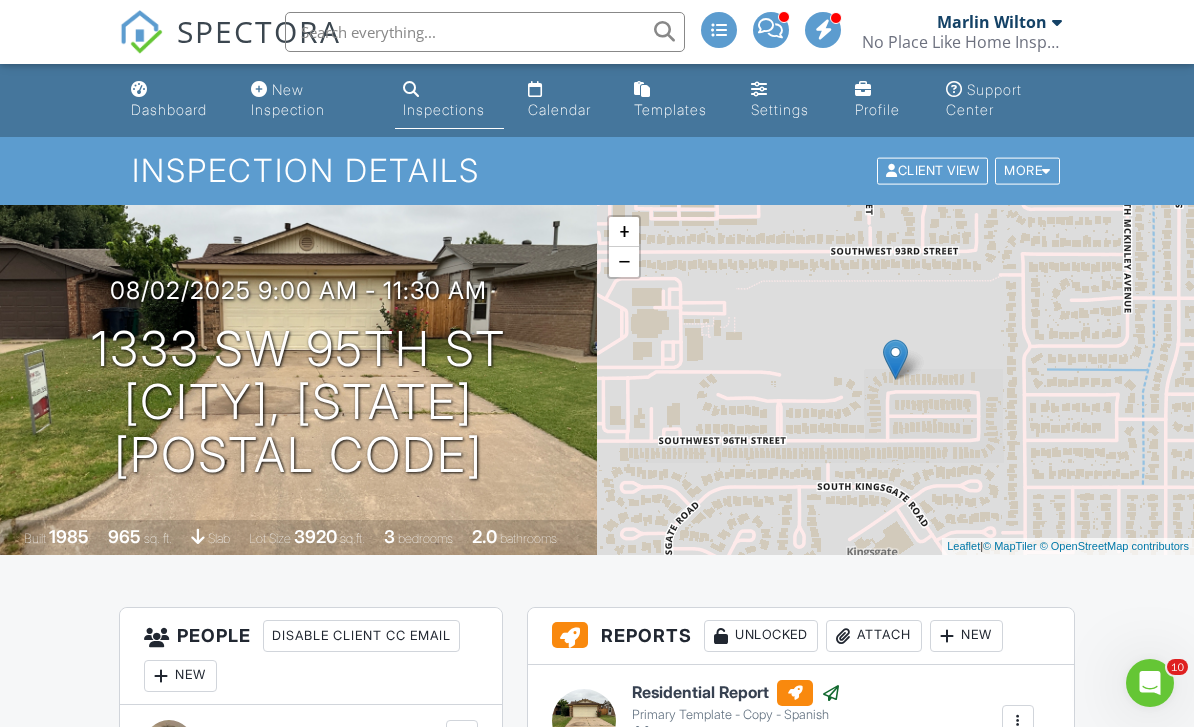 click on "Inspections" at bounding box center [444, 109] 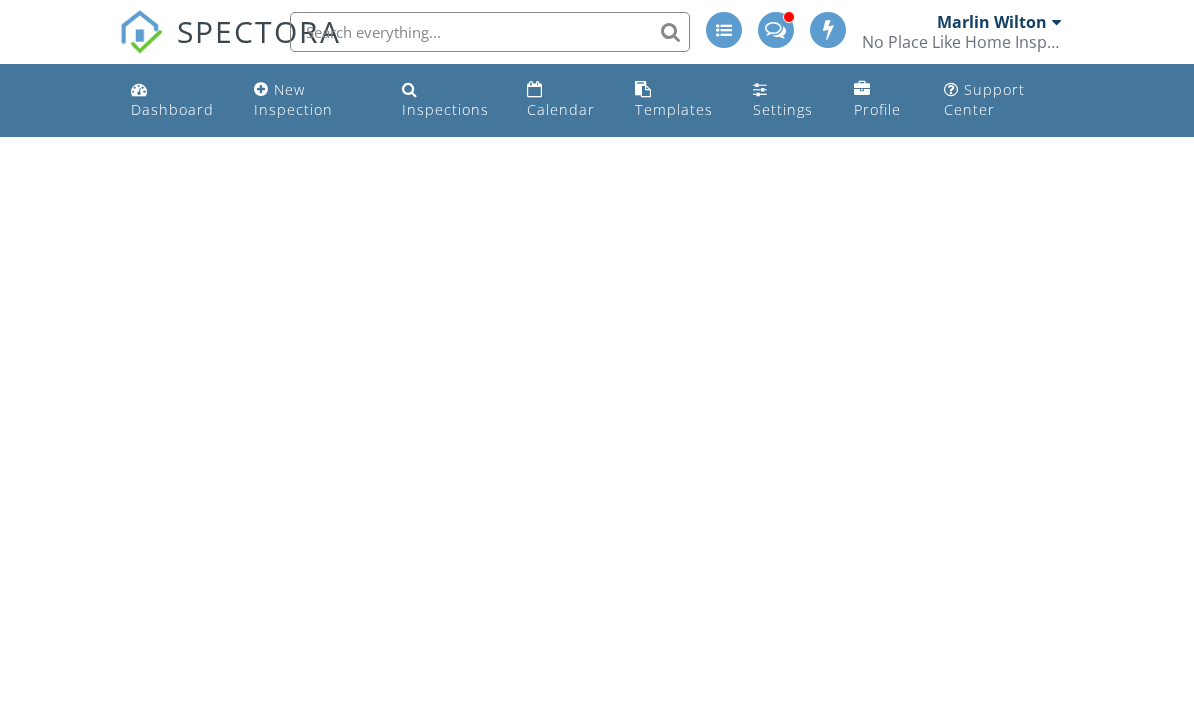 scroll, scrollTop: 0, scrollLeft: 0, axis: both 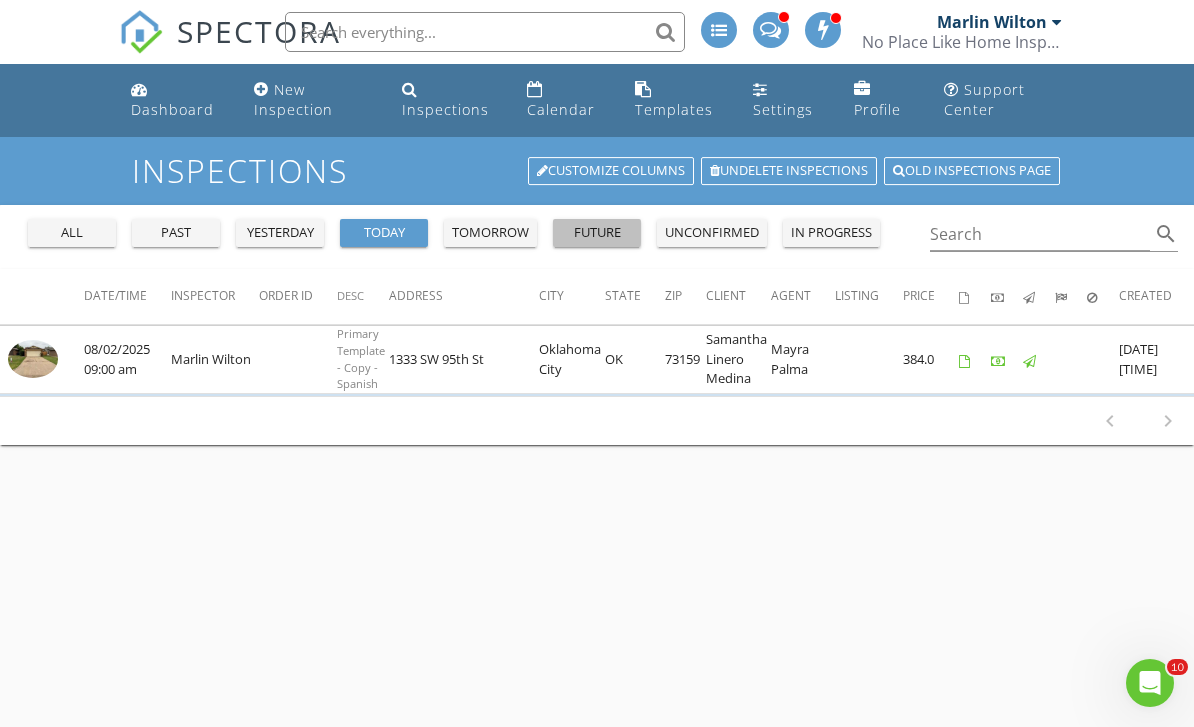 click on "future" at bounding box center [597, 233] 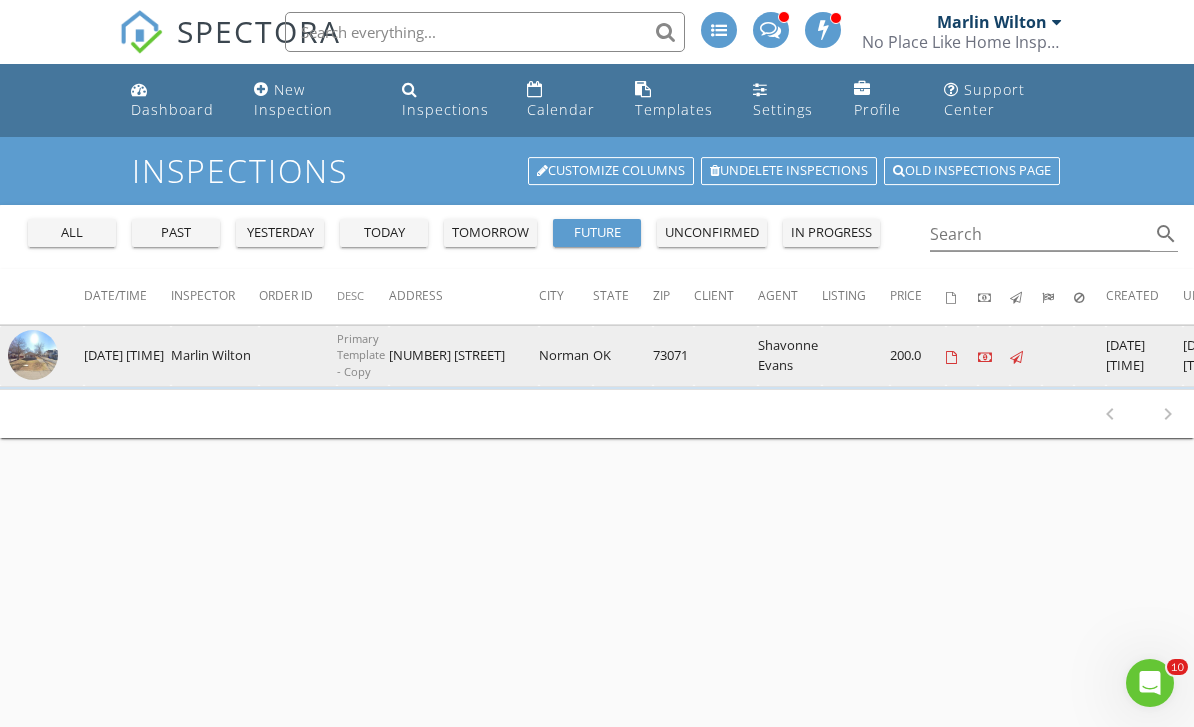 click at bounding box center [33, 355] 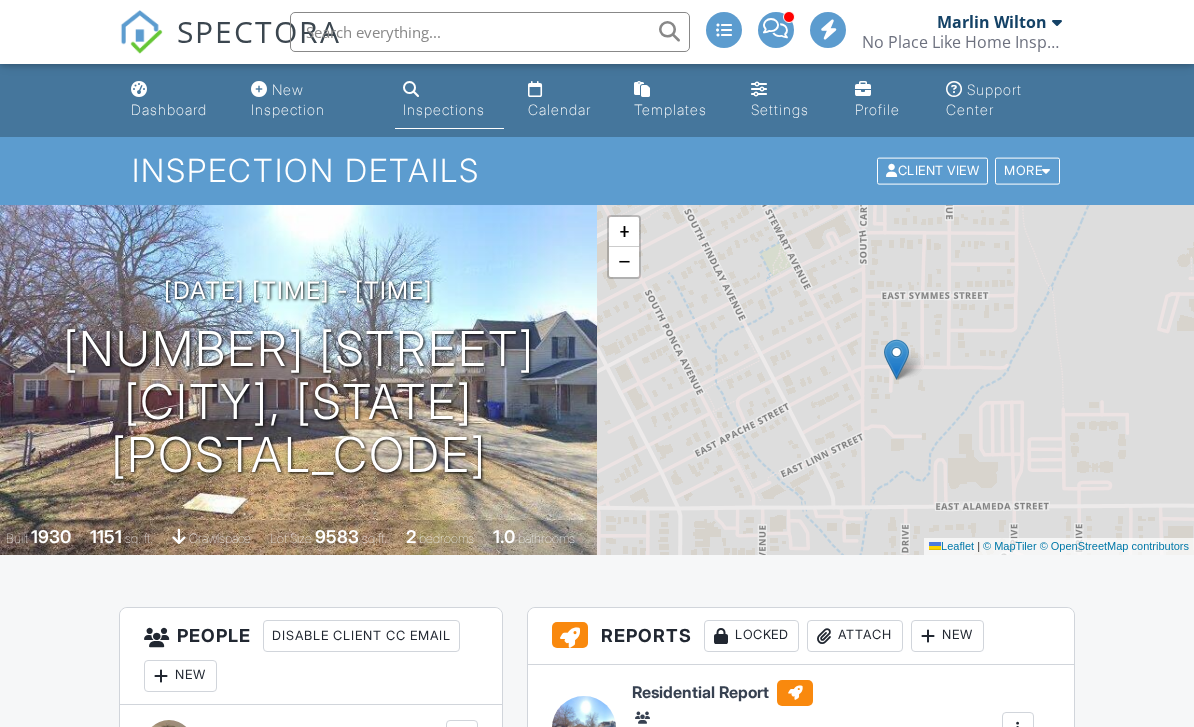 scroll, scrollTop: 75, scrollLeft: 0, axis: vertical 